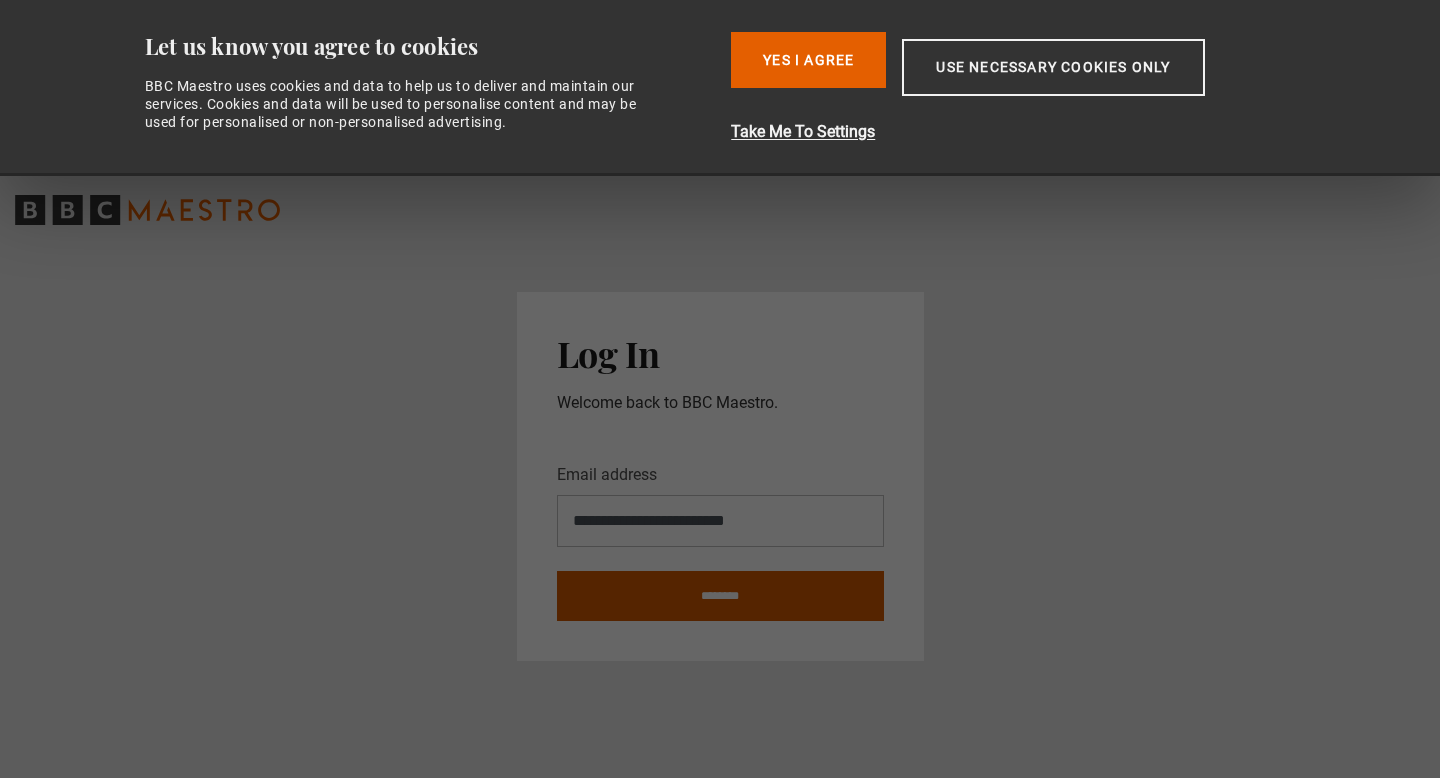 scroll, scrollTop: 0, scrollLeft: 0, axis: both 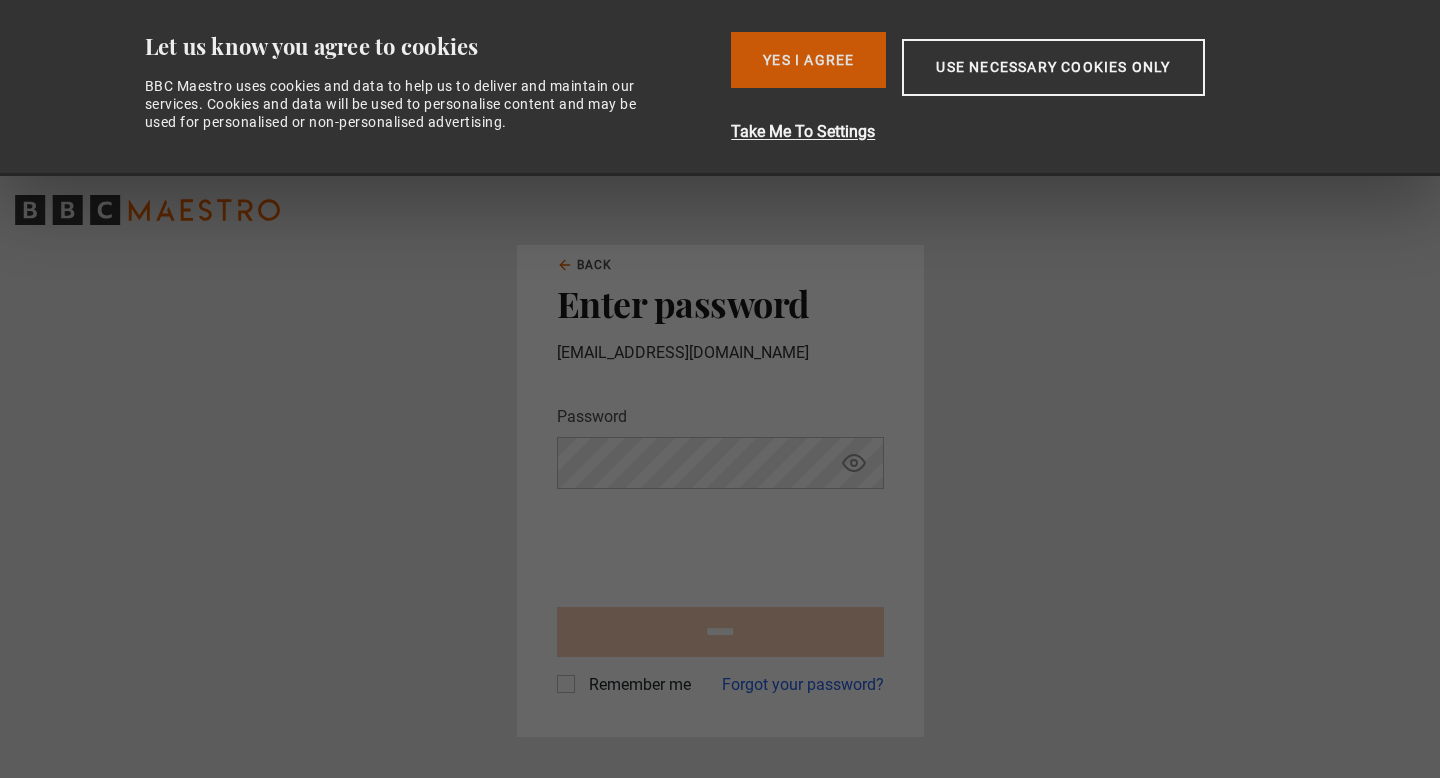 click on "Yes I Agree" at bounding box center (808, 60) 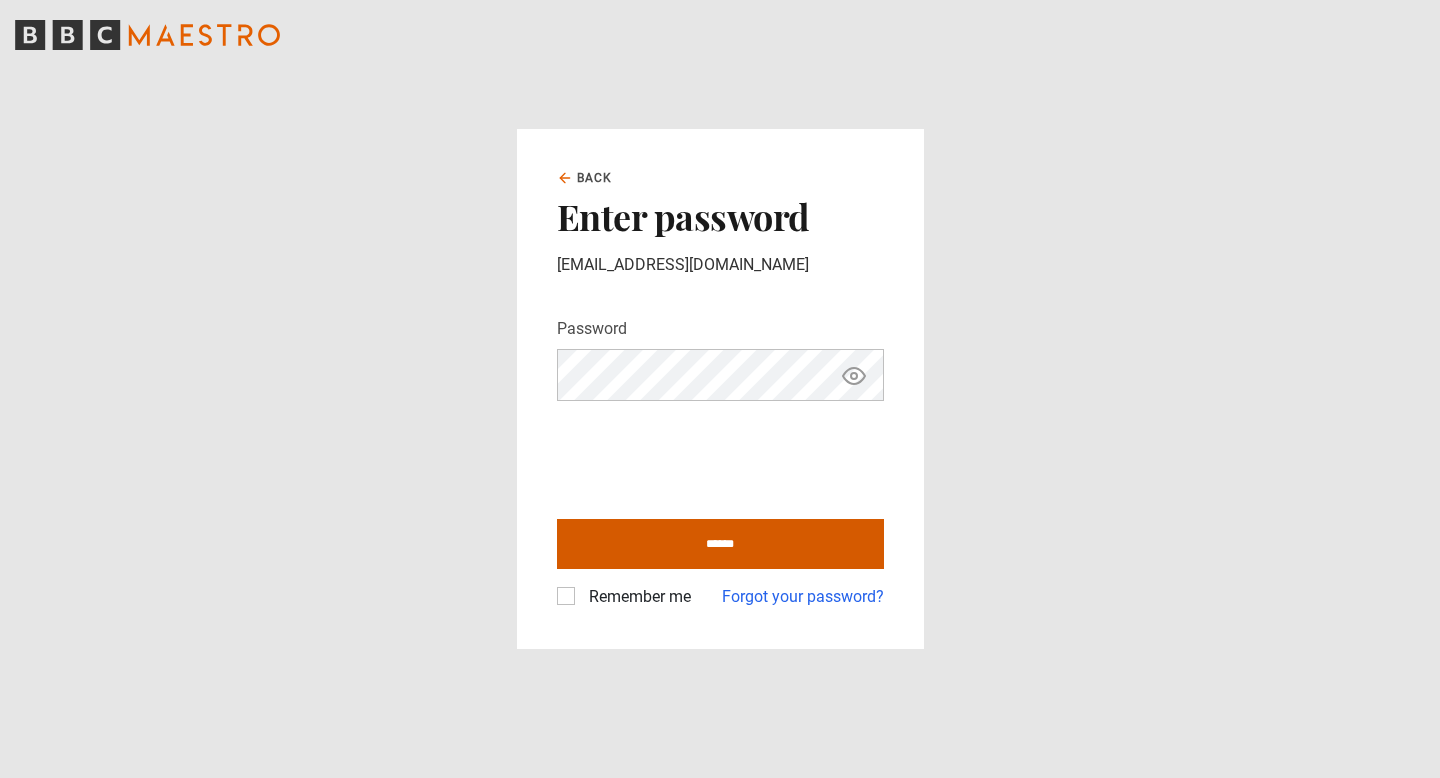 click on "******" at bounding box center [720, 544] 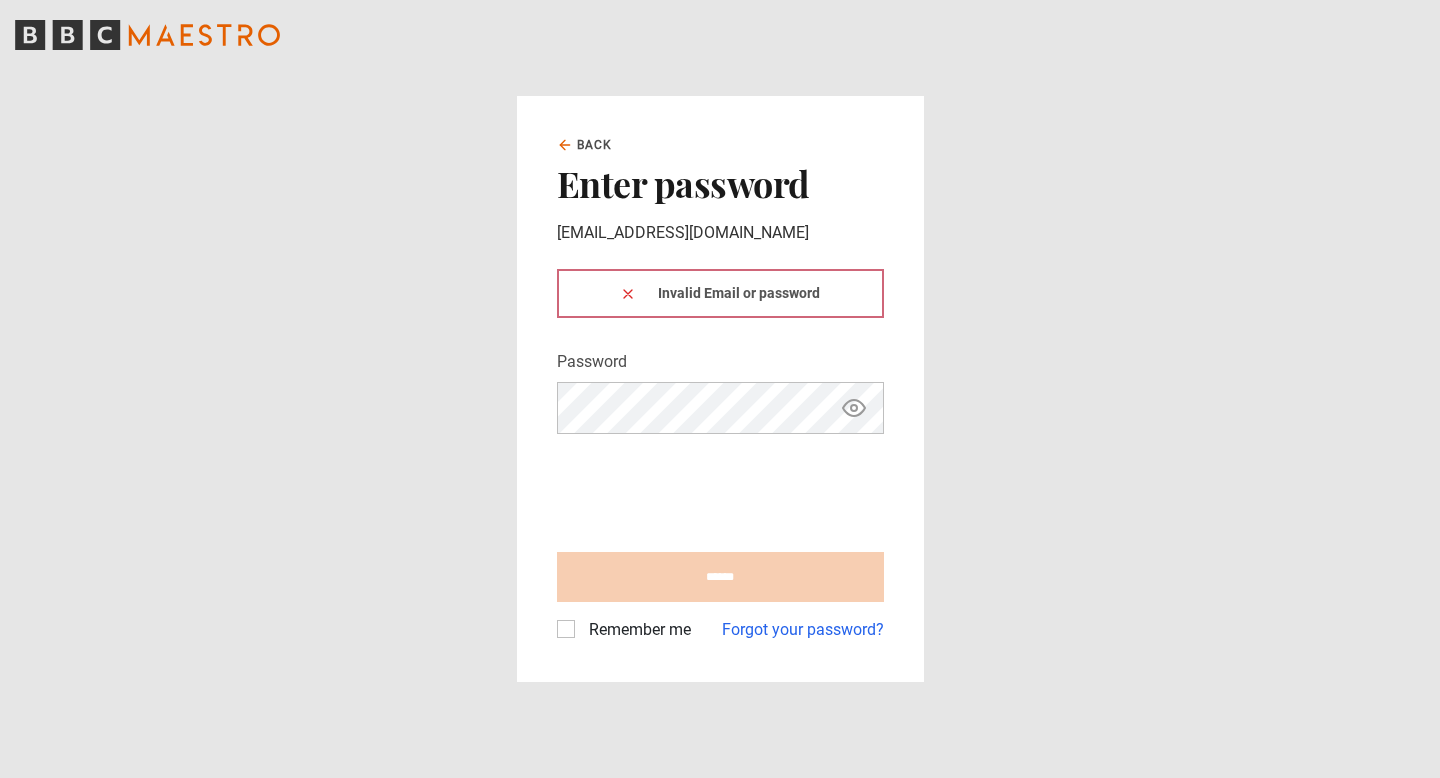 scroll, scrollTop: 0, scrollLeft: 0, axis: both 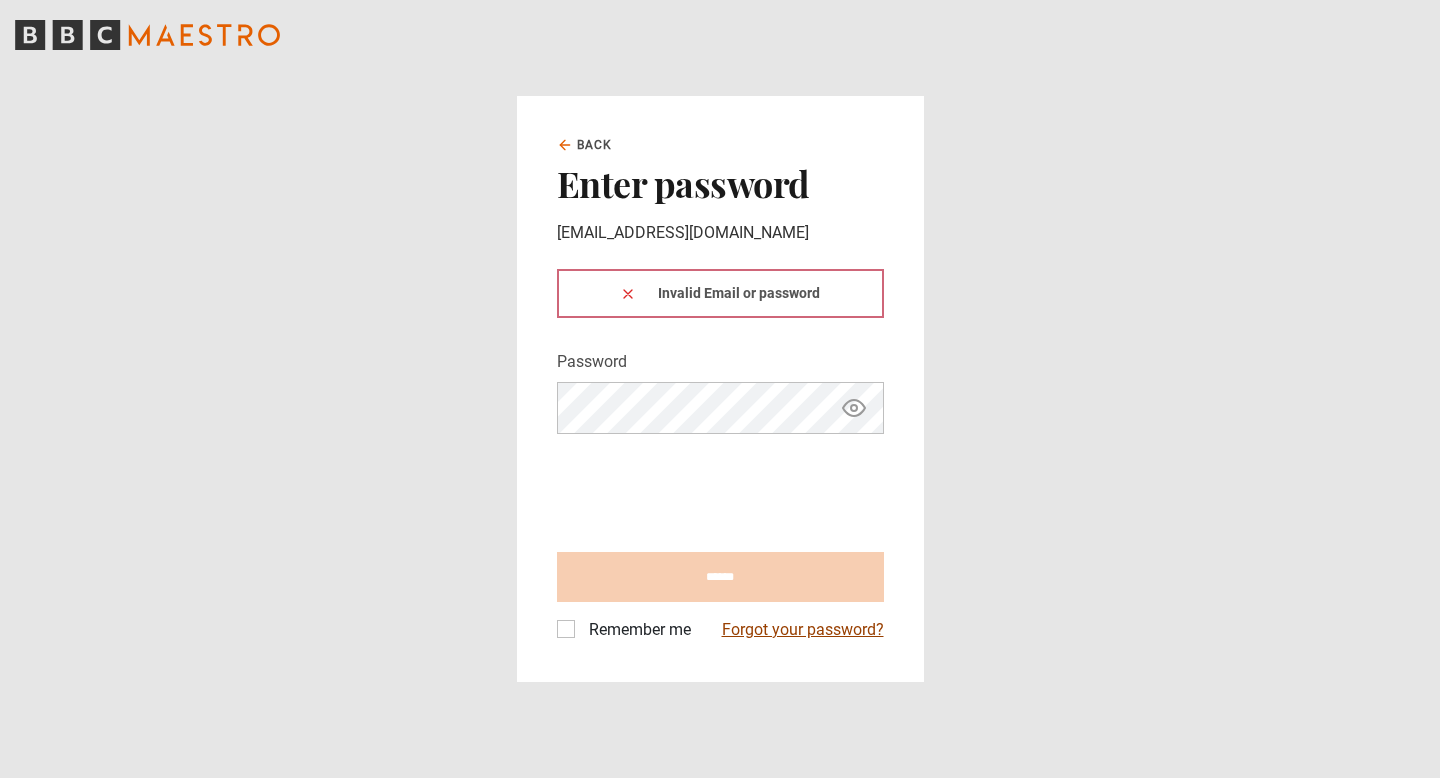 click on "Forgot your password?" at bounding box center (803, 630) 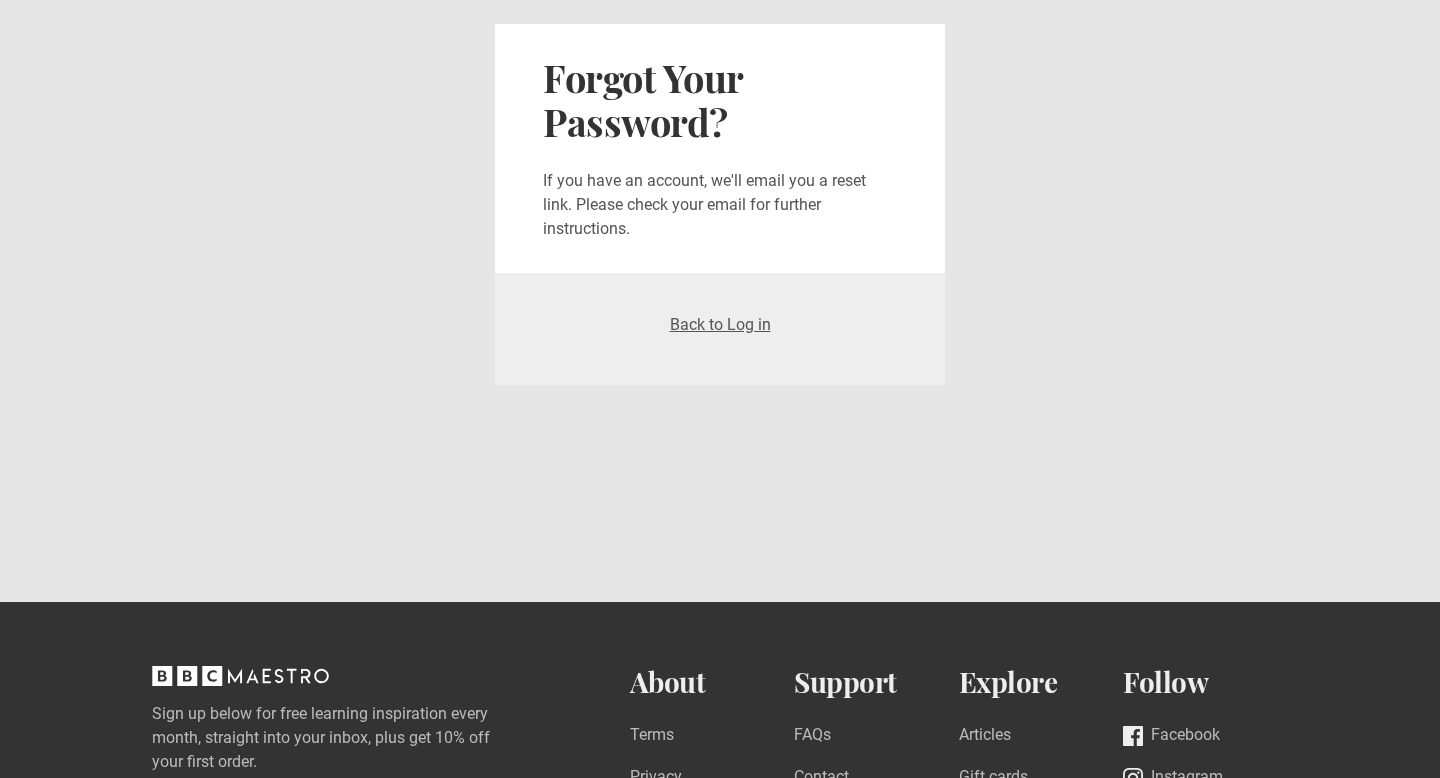 scroll, scrollTop: 0, scrollLeft: 0, axis: both 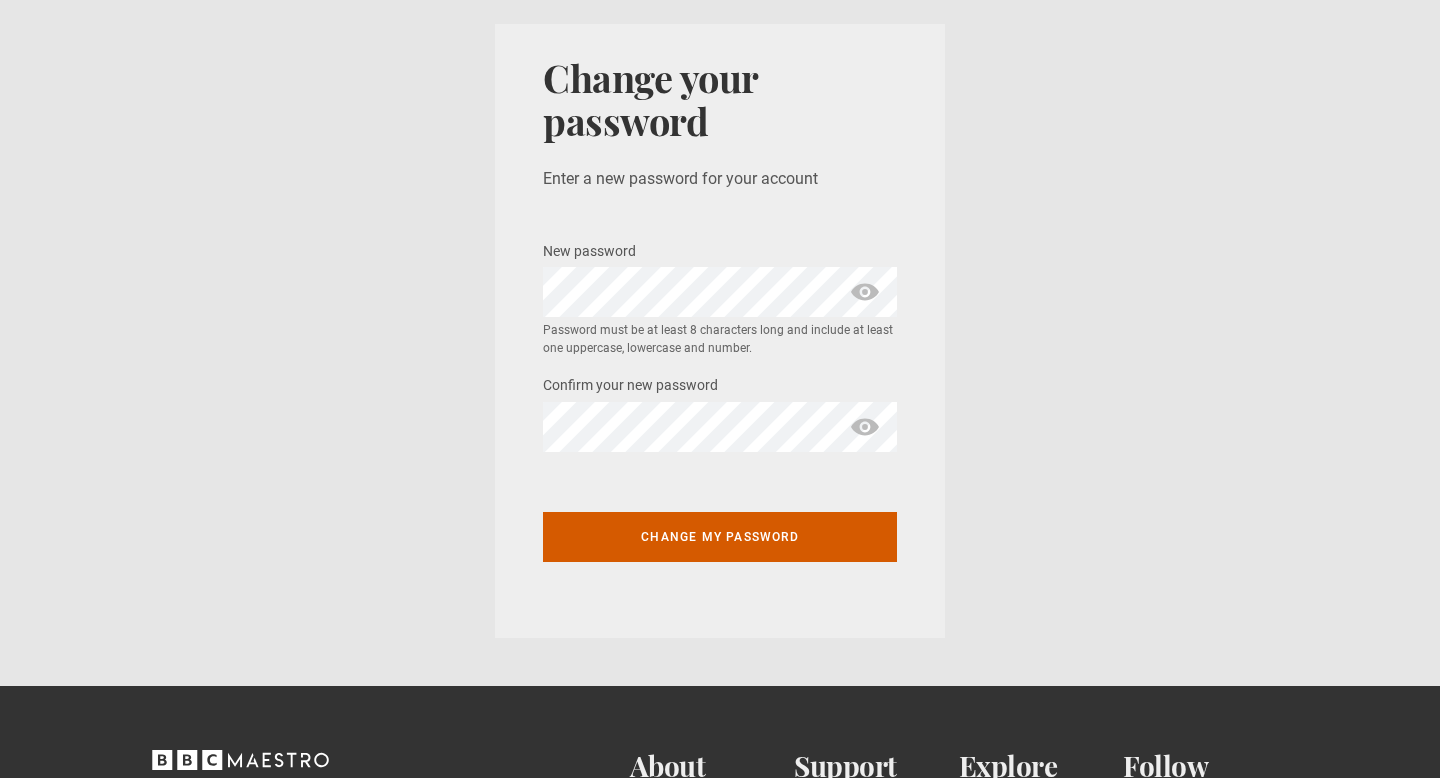 click on "Change my password" at bounding box center (720, 537) 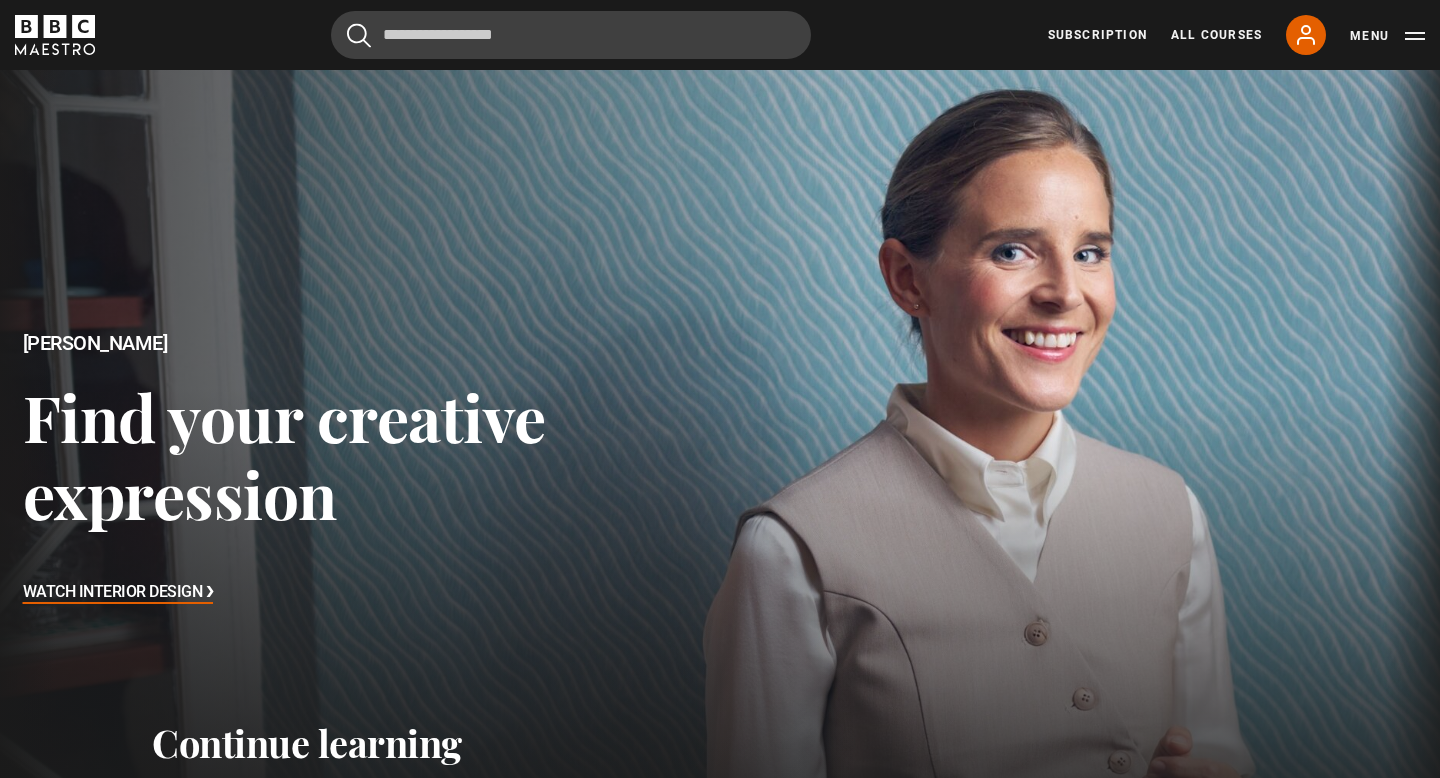 scroll, scrollTop: 0, scrollLeft: 0, axis: both 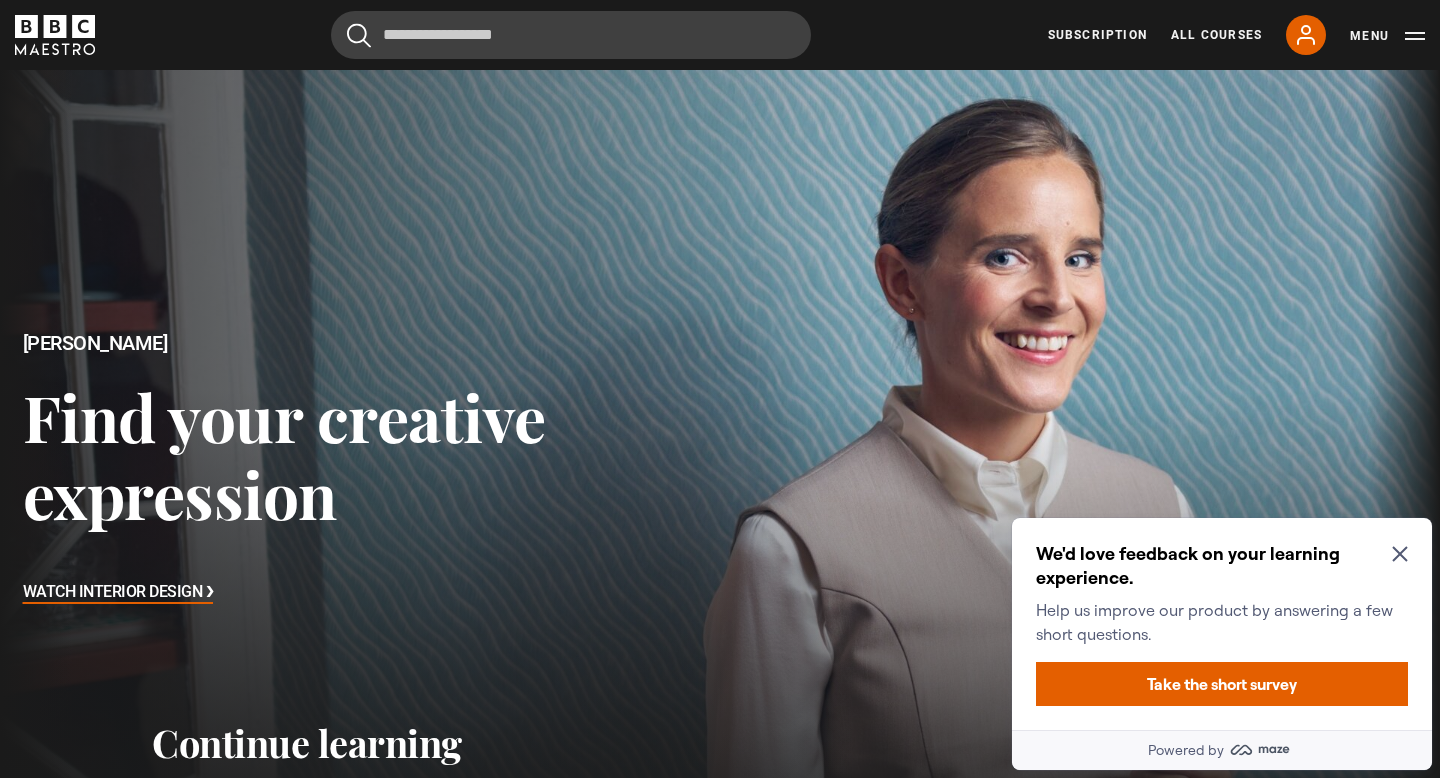 click 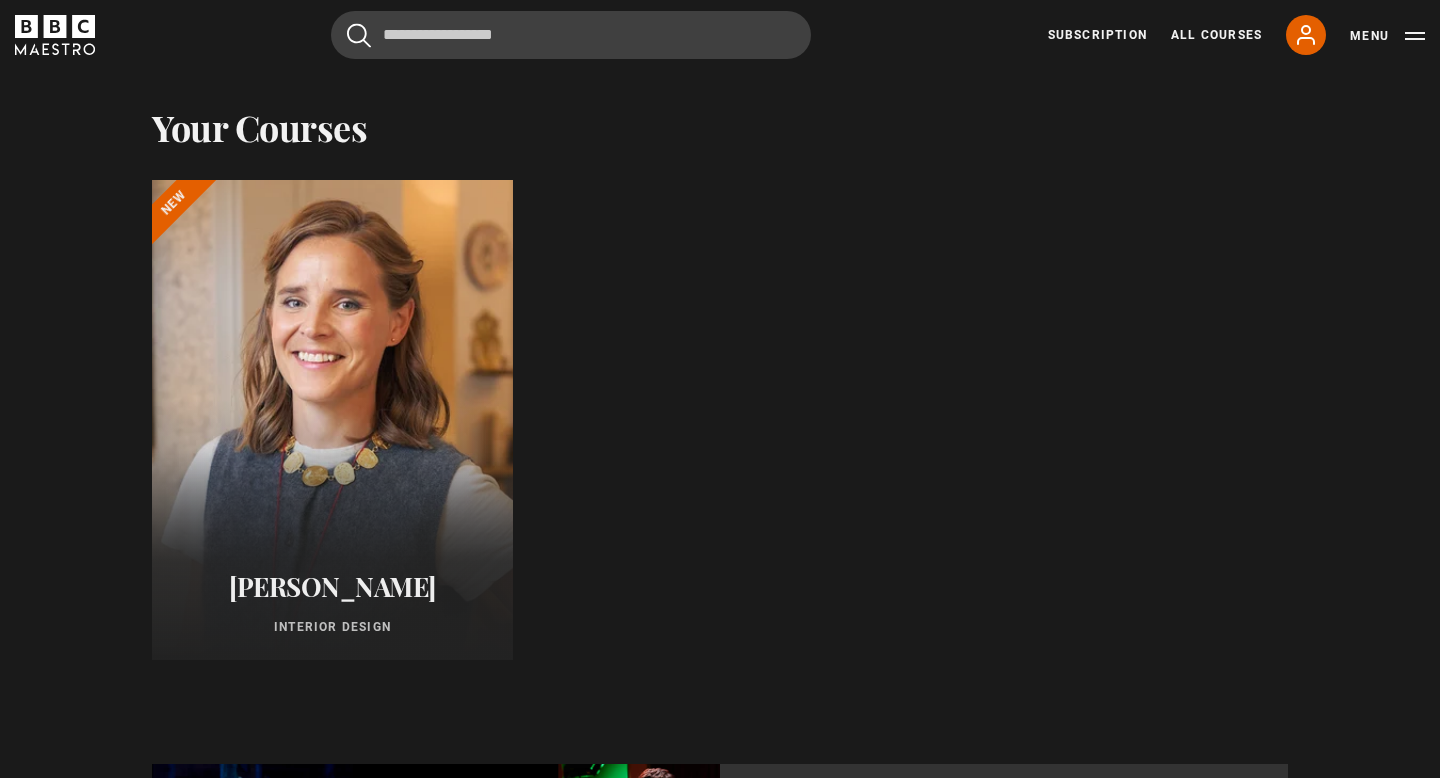 scroll, scrollTop: 1001, scrollLeft: 0, axis: vertical 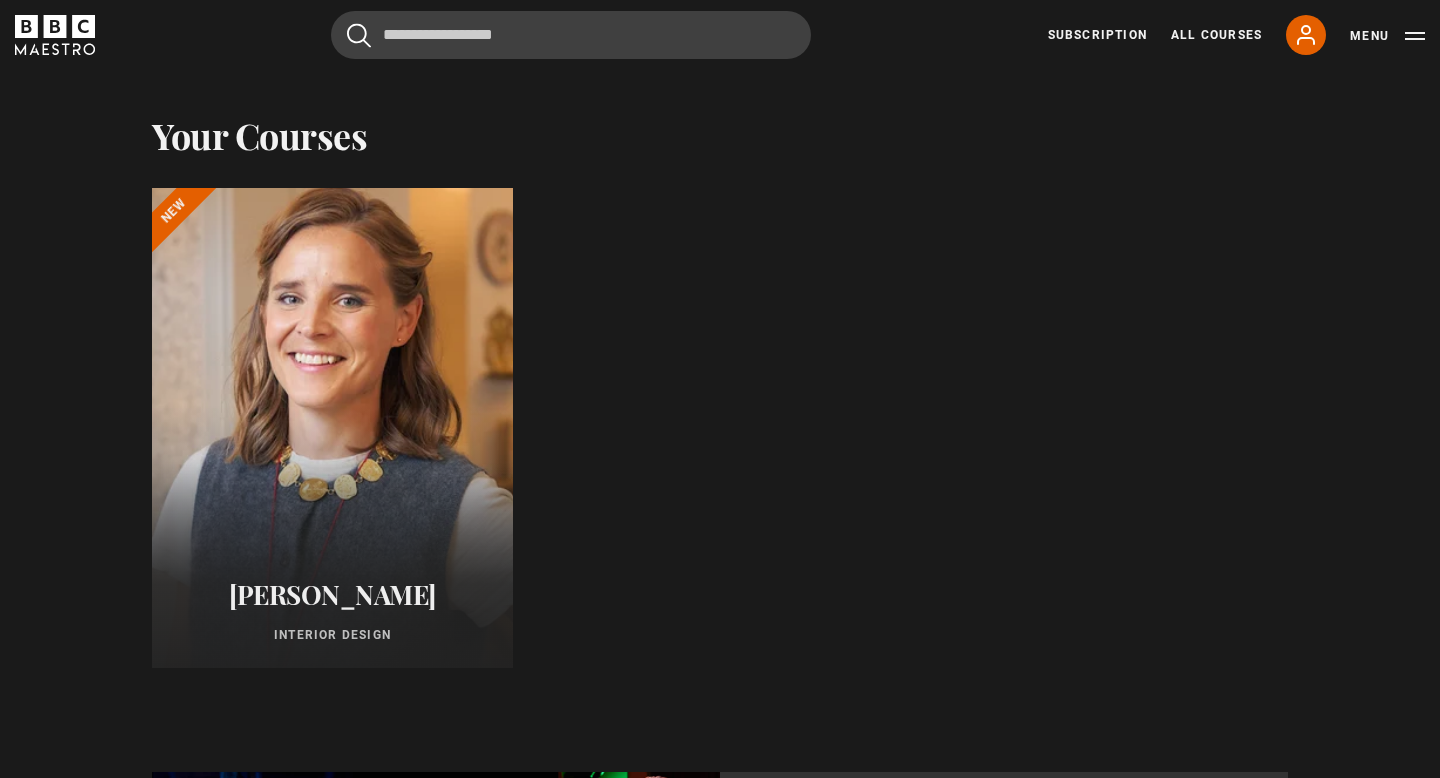 click at bounding box center (332, 428) 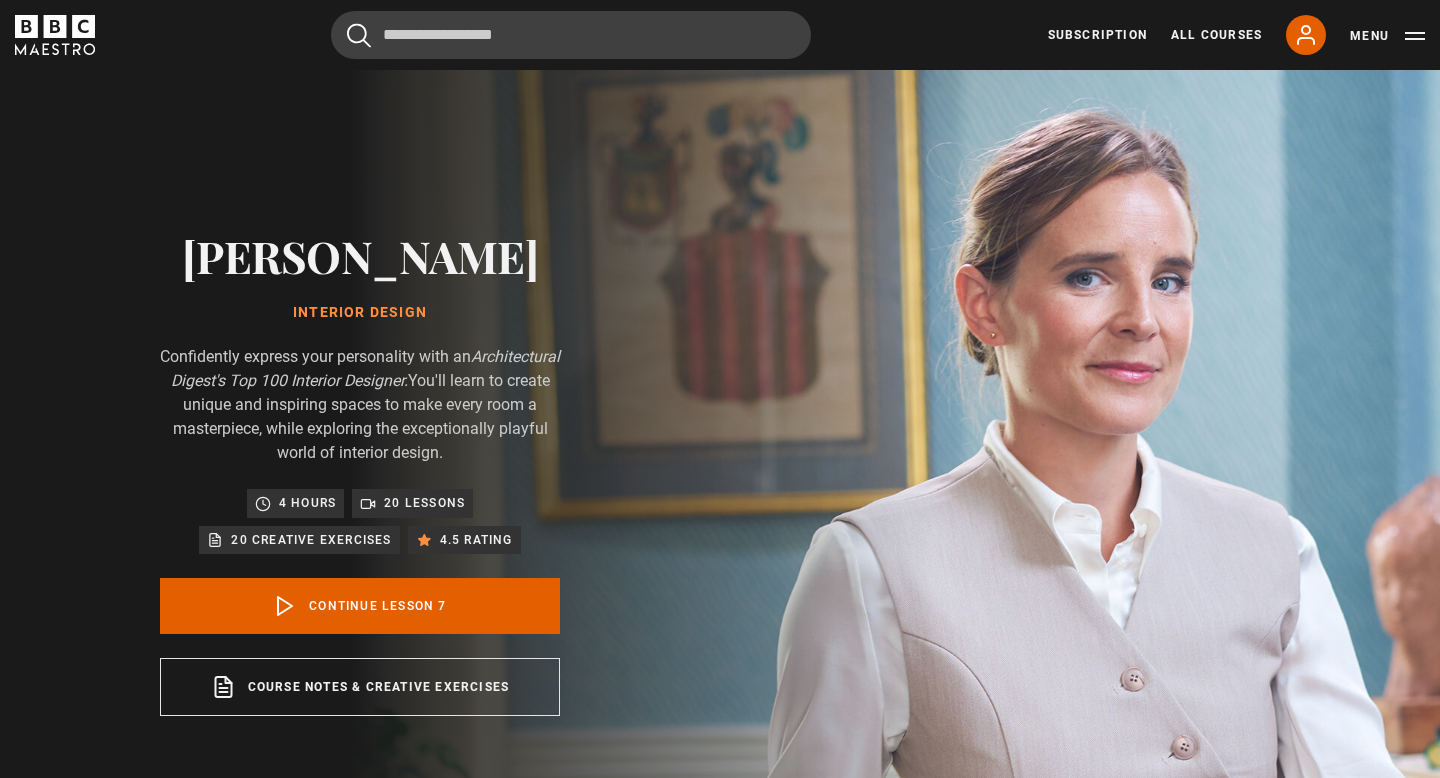 scroll, scrollTop: 876, scrollLeft: 0, axis: vertical 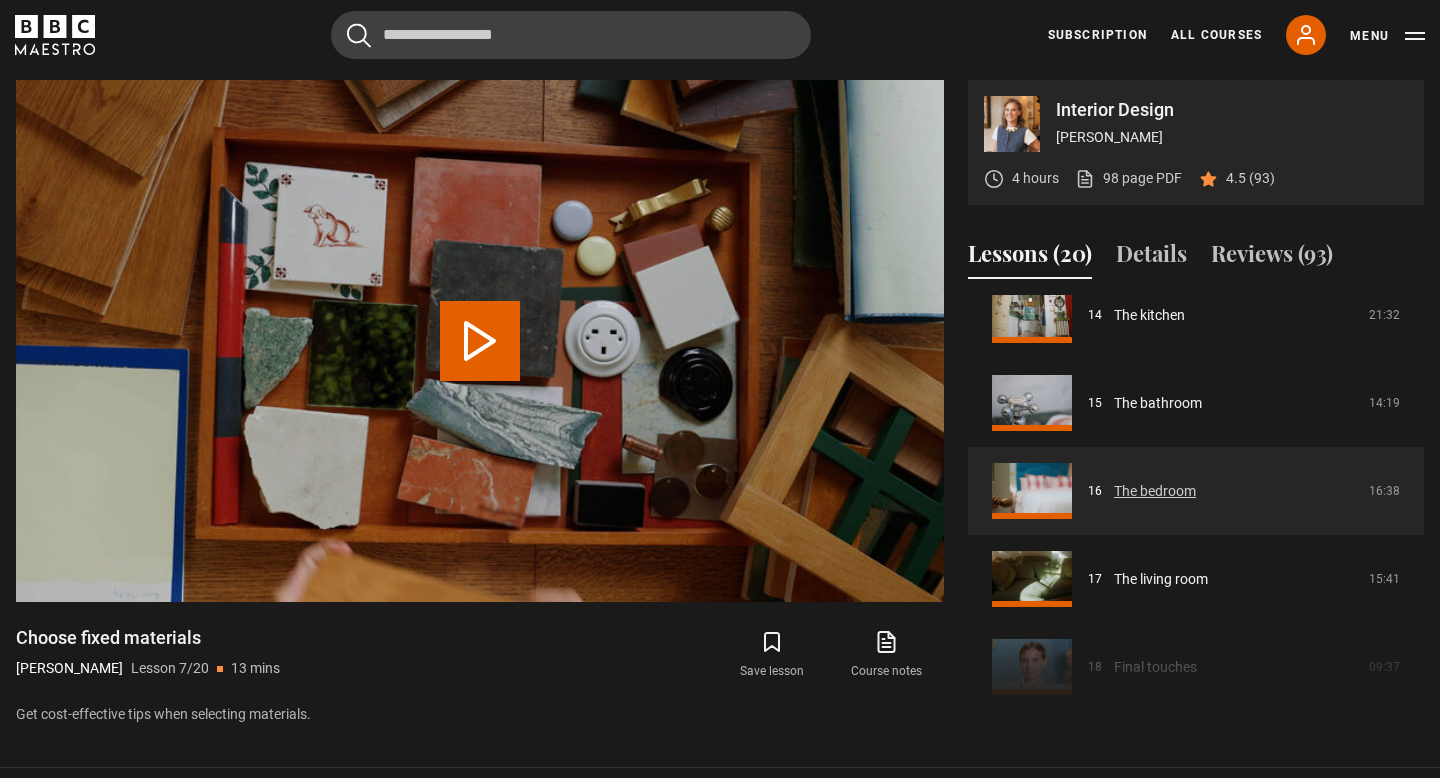 click on "The bedroom" at bounding box center (1155, 491) 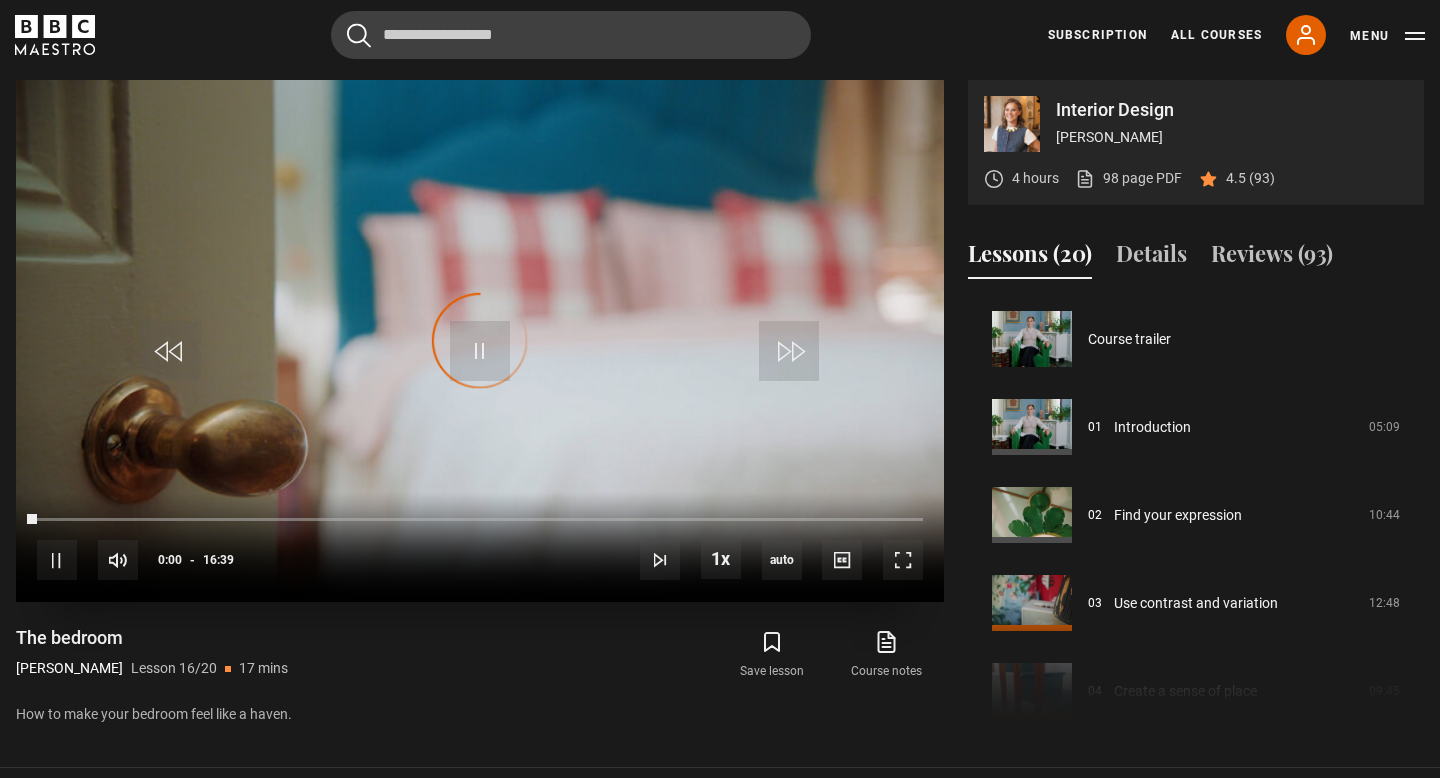 scroll, scrollTop: 876, scrollLeft: 0, axis: vertical 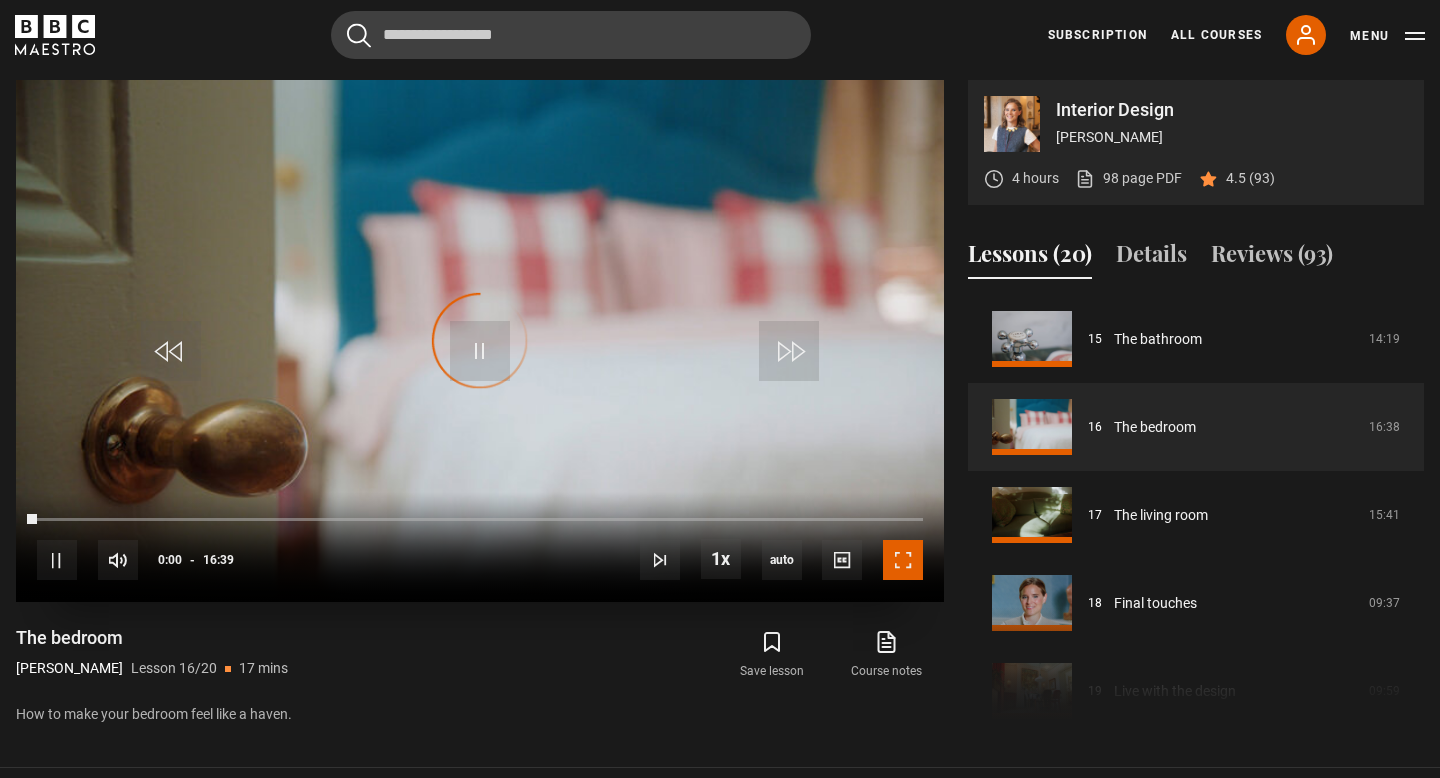 click at bounding box center [903, 560] 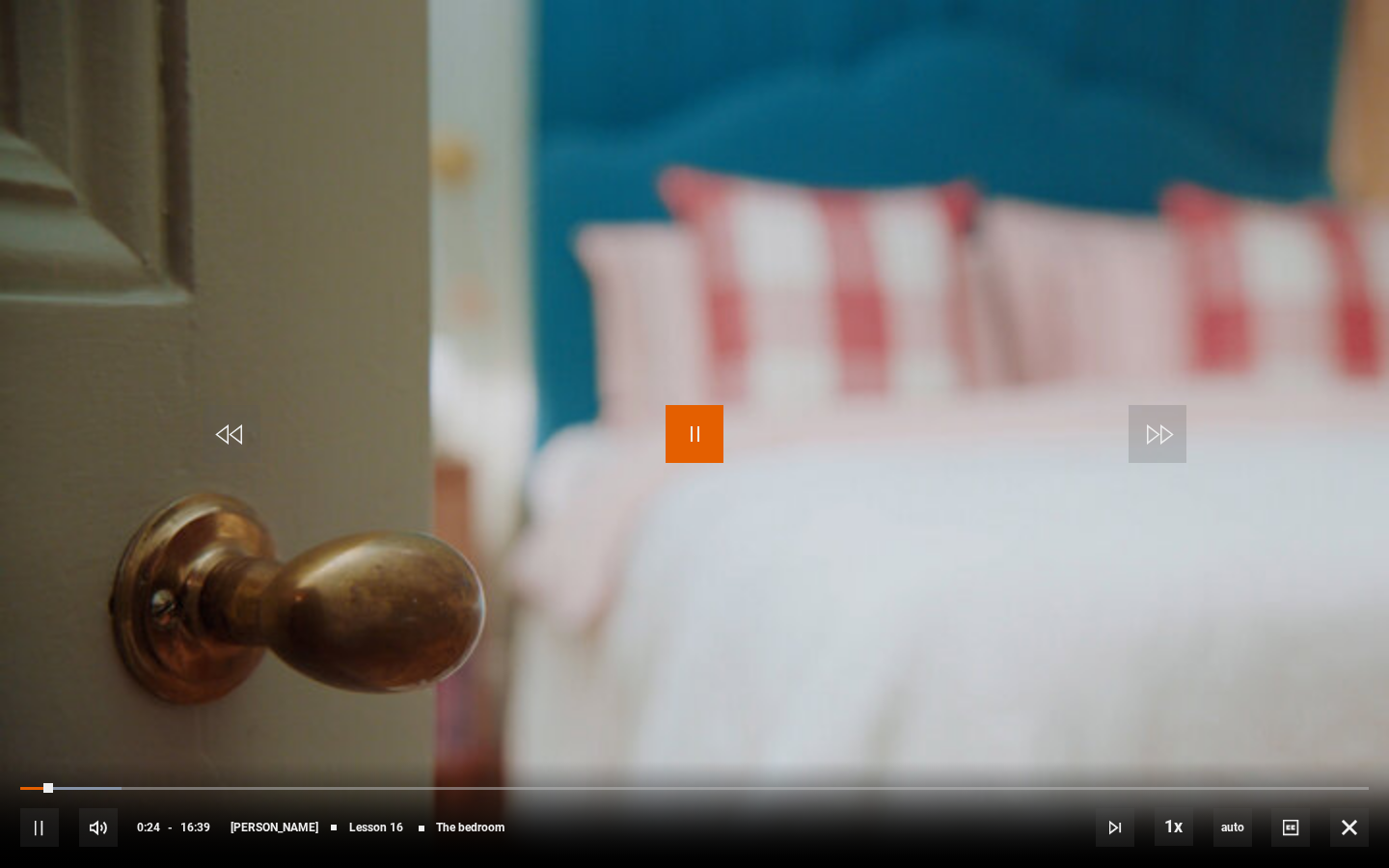click at bounding box center (694, 434) 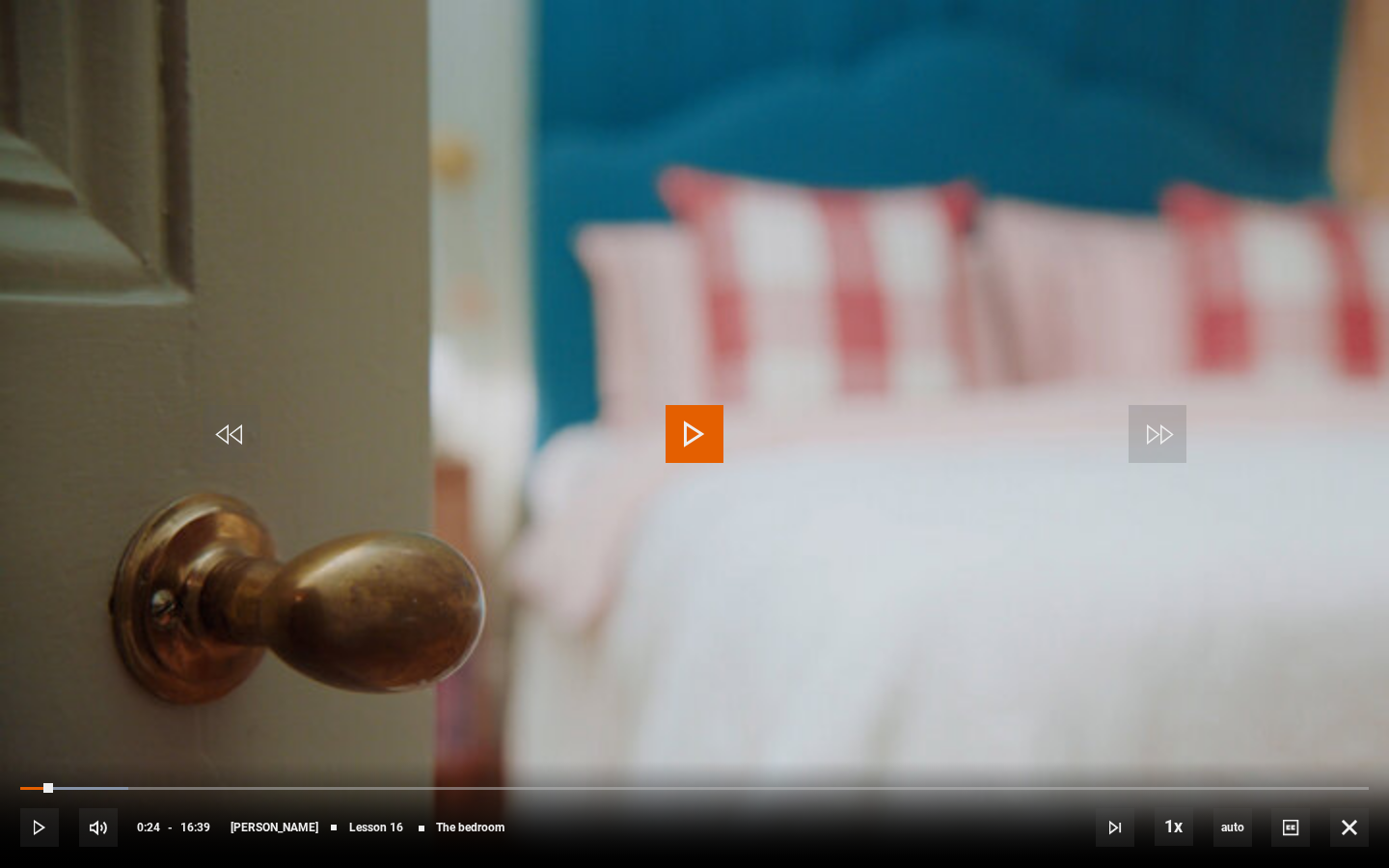 click at bounding box center [694, 434] 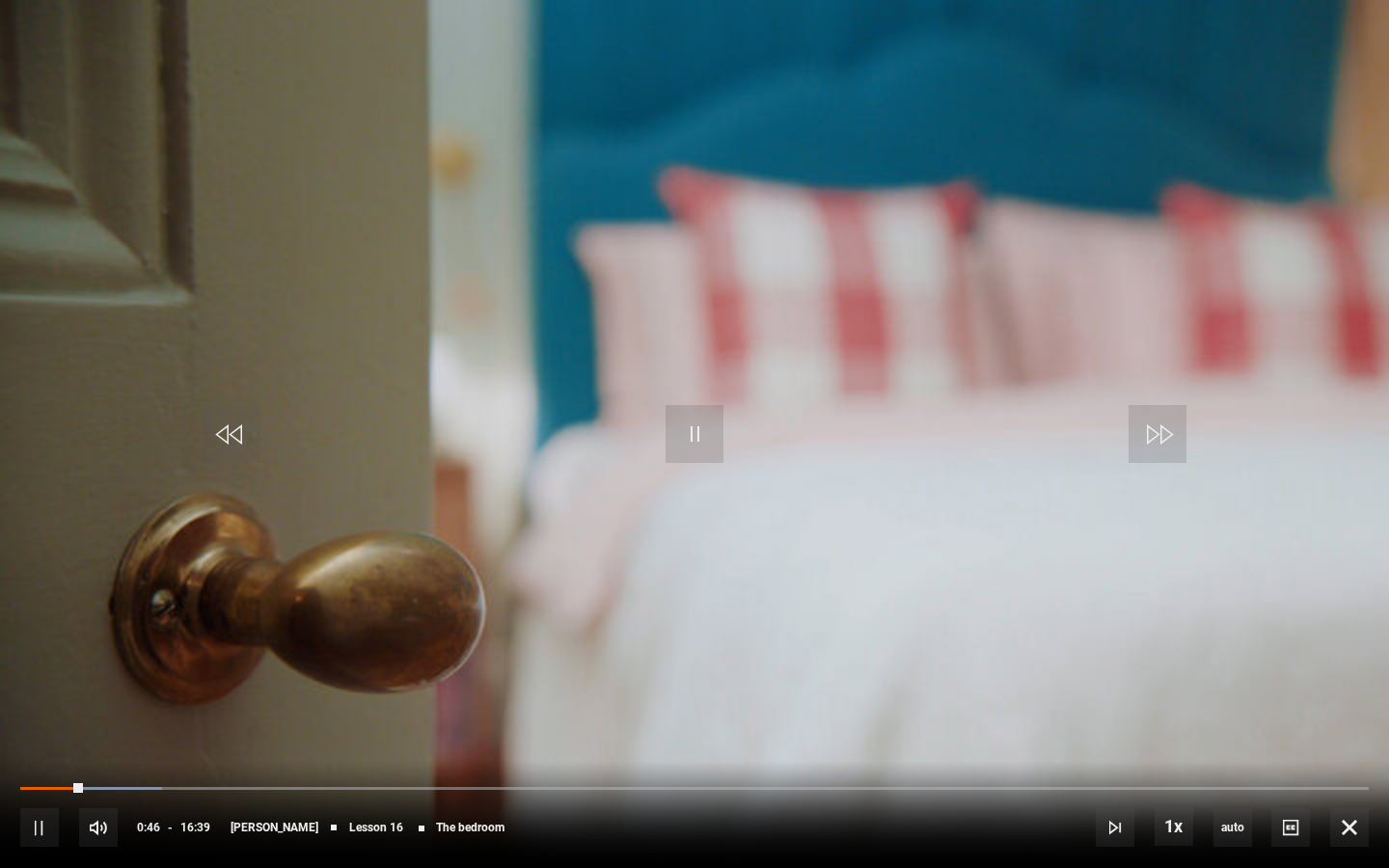 click at bounding box center [694, 434] 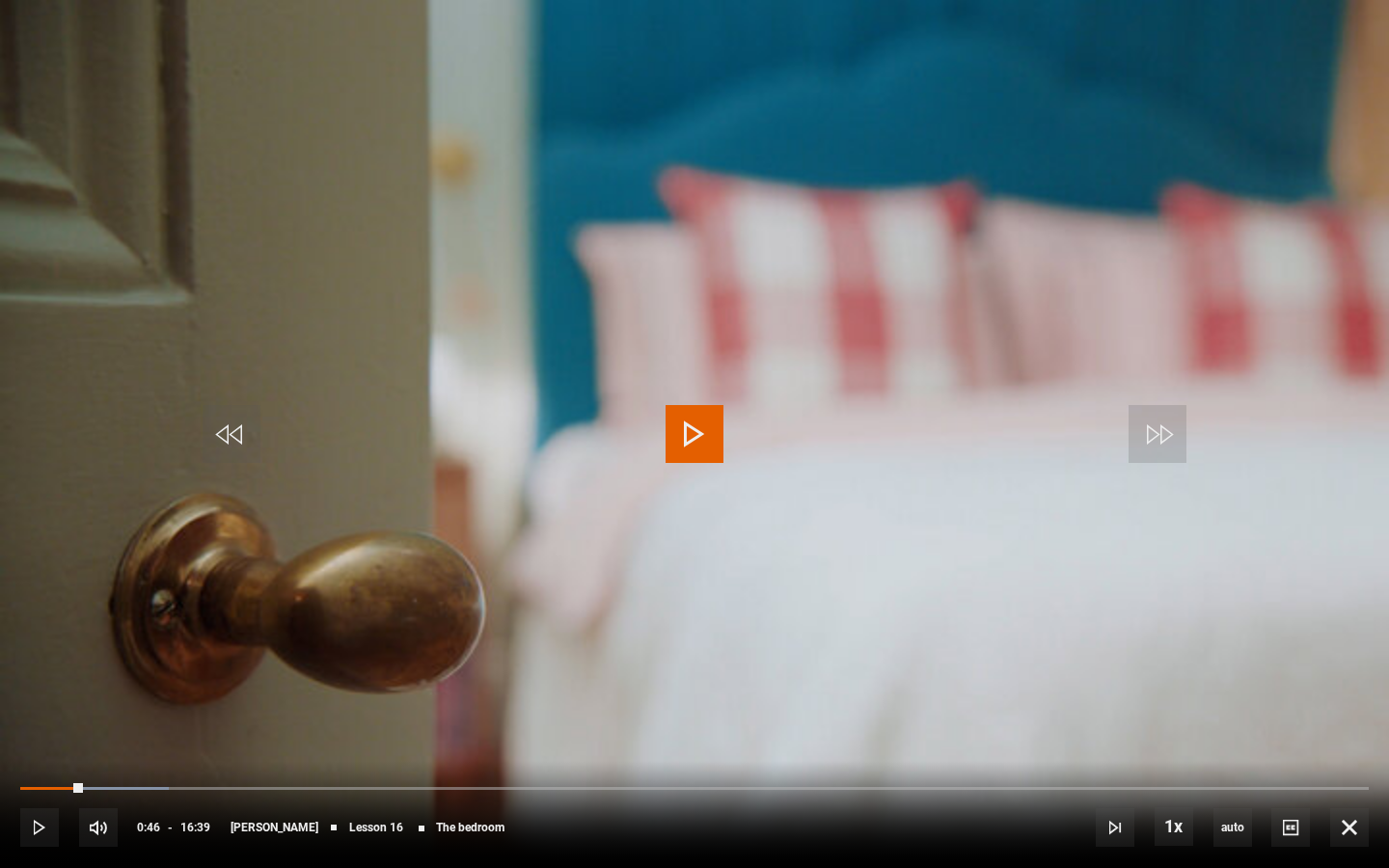 click at bounding box center [694, 434] 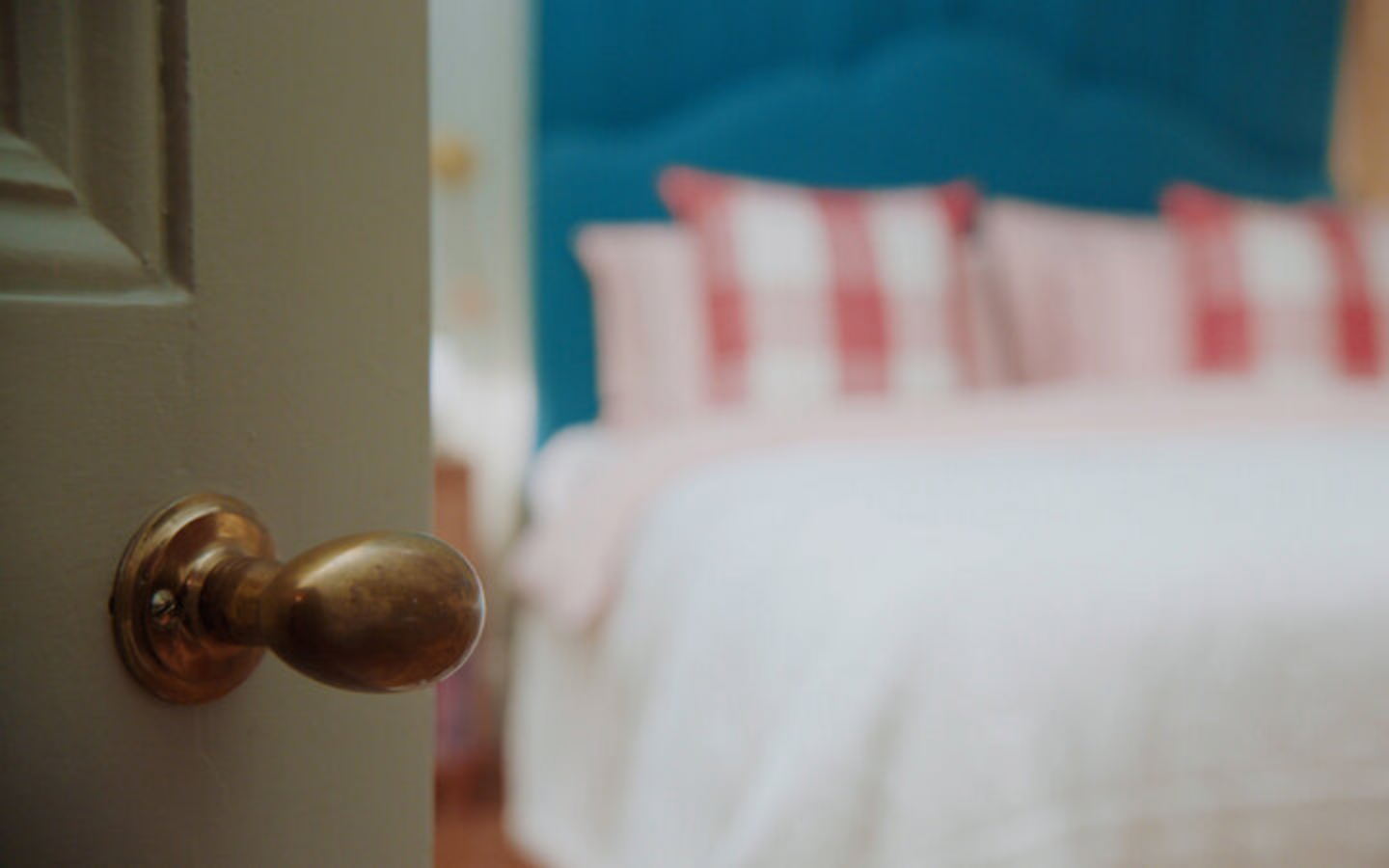 click at bounding box center [694, 434] 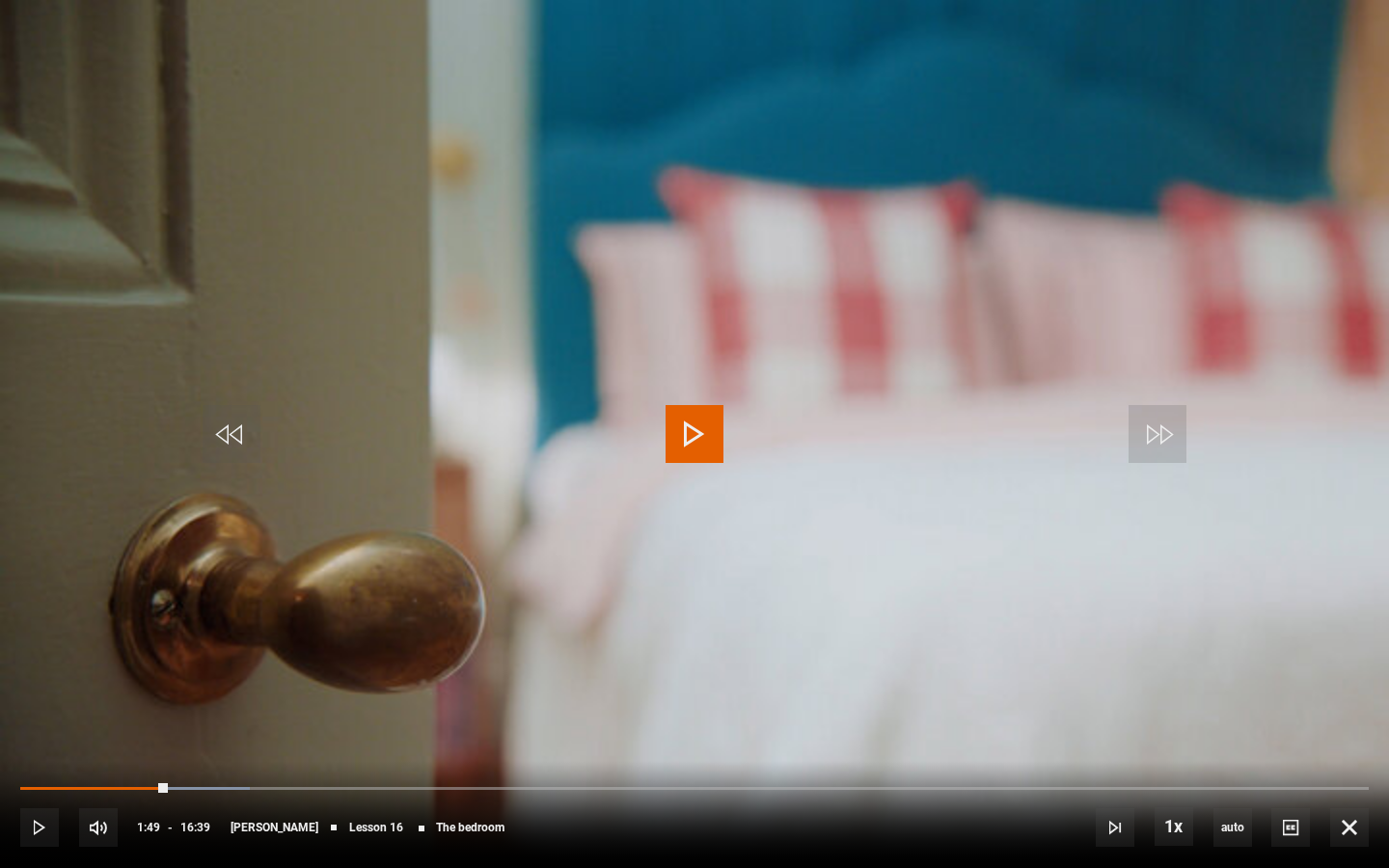 click at bounding box center [694, 434] 